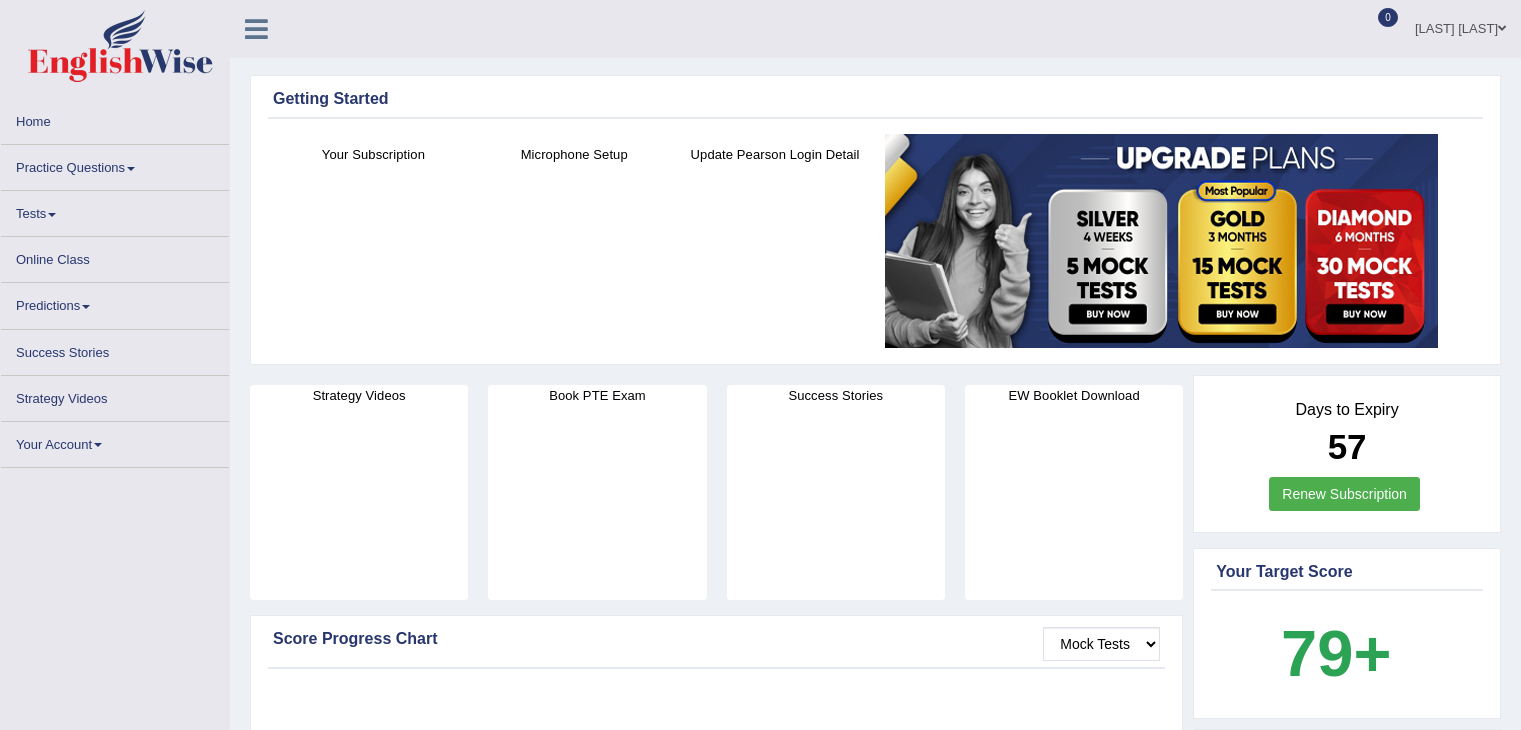 scroll, scrollTop: 0, scrollLeft: 0, axis: both 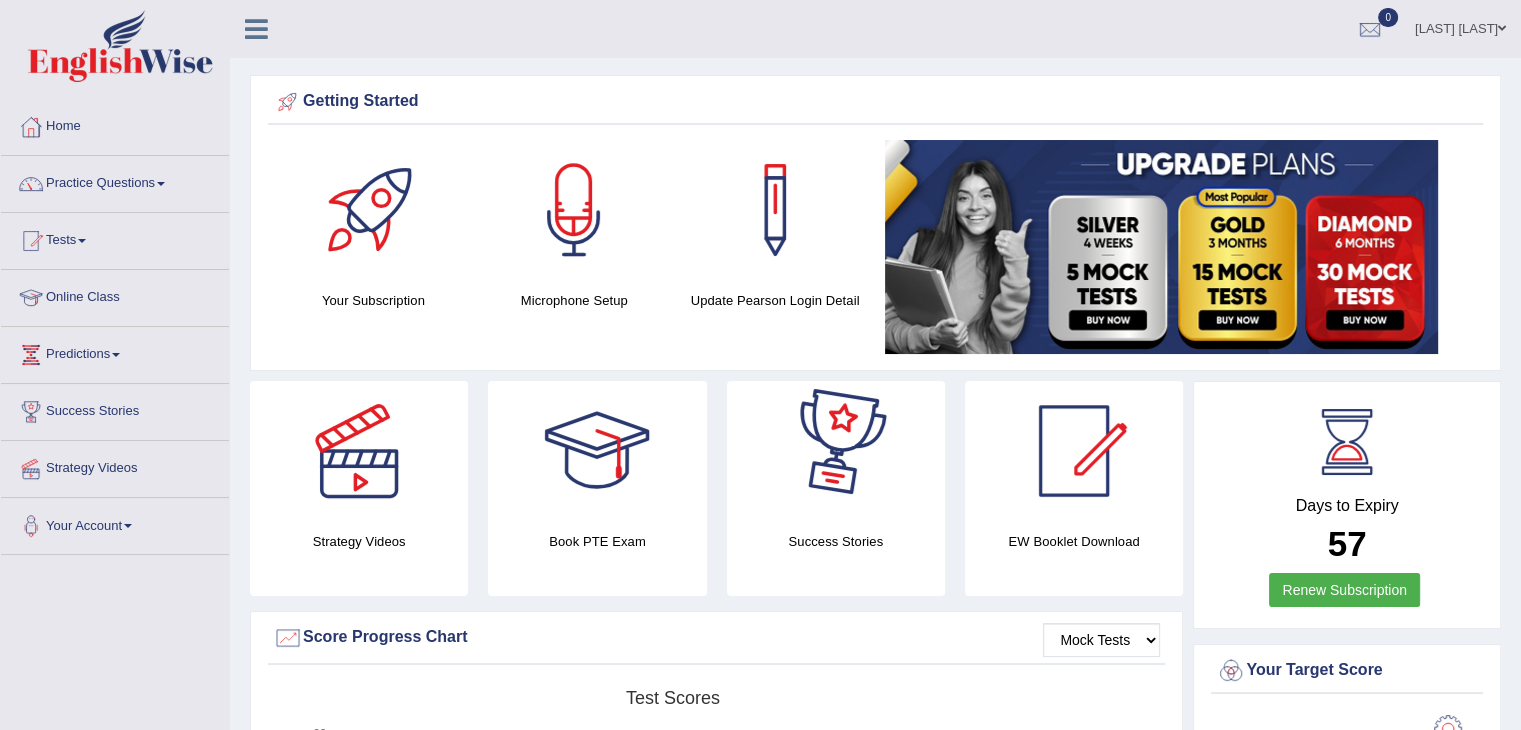 click at bounding box center (597, 451) 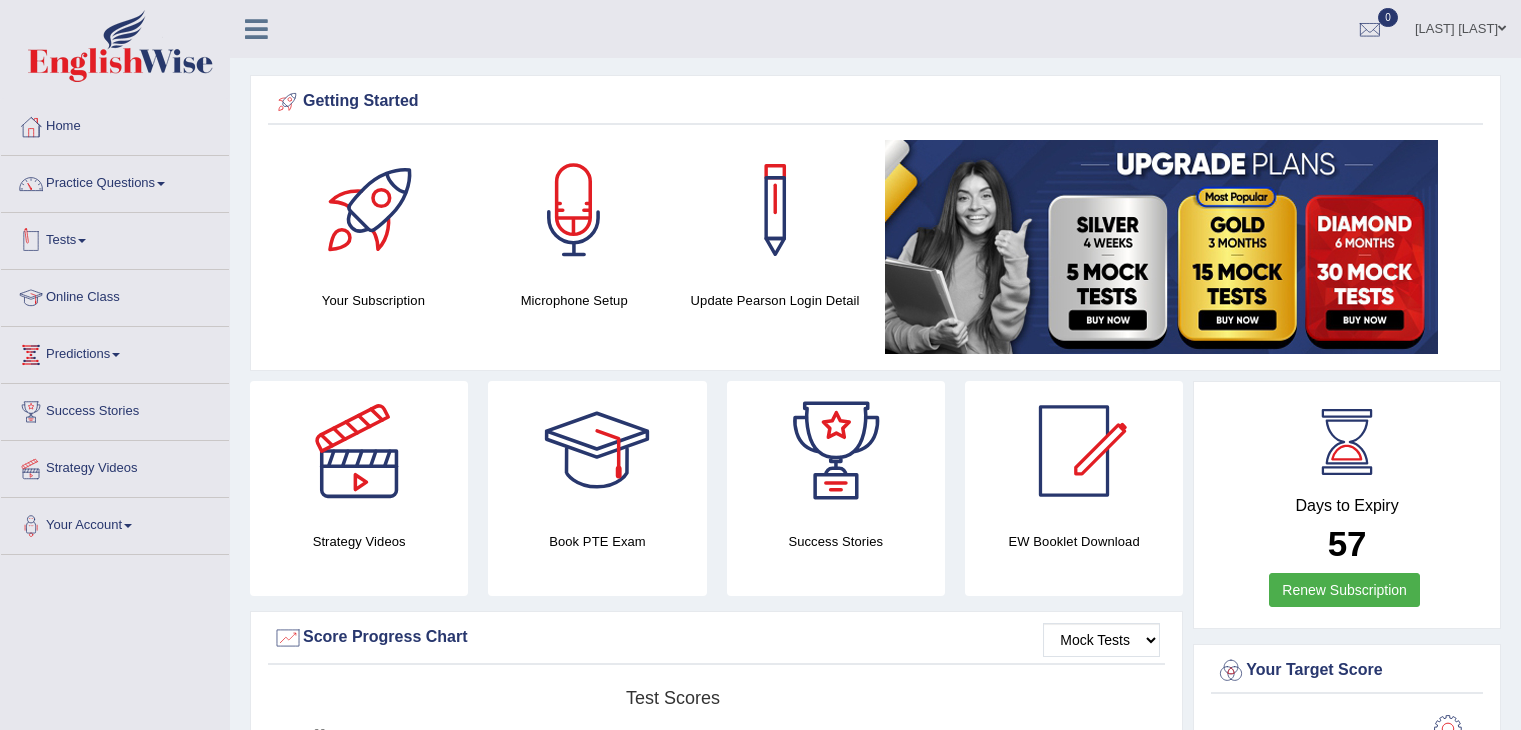 scroll, scrollTop: 0, scrollLeft: 0, axis: both 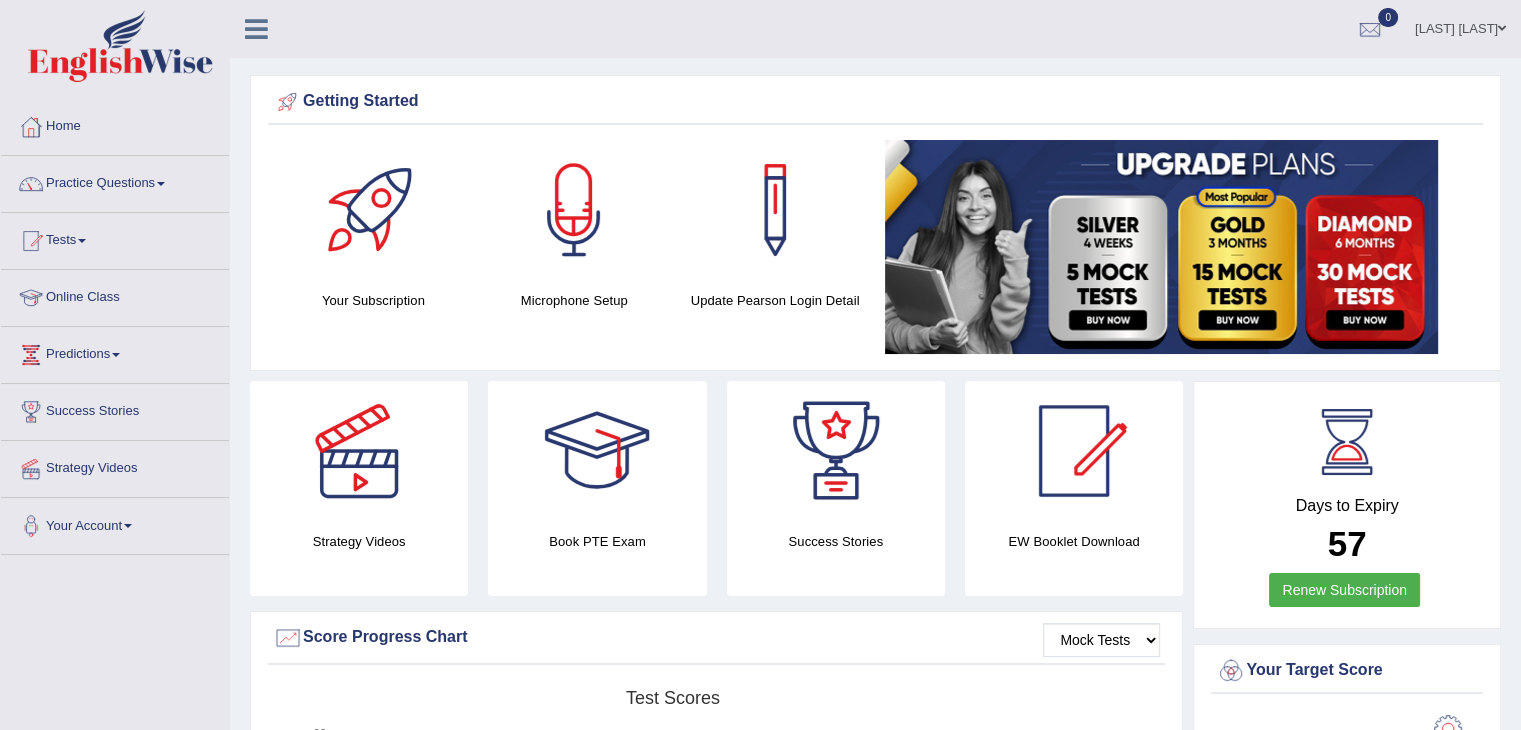 click on "Online Class" at bounding box center (115, 295) 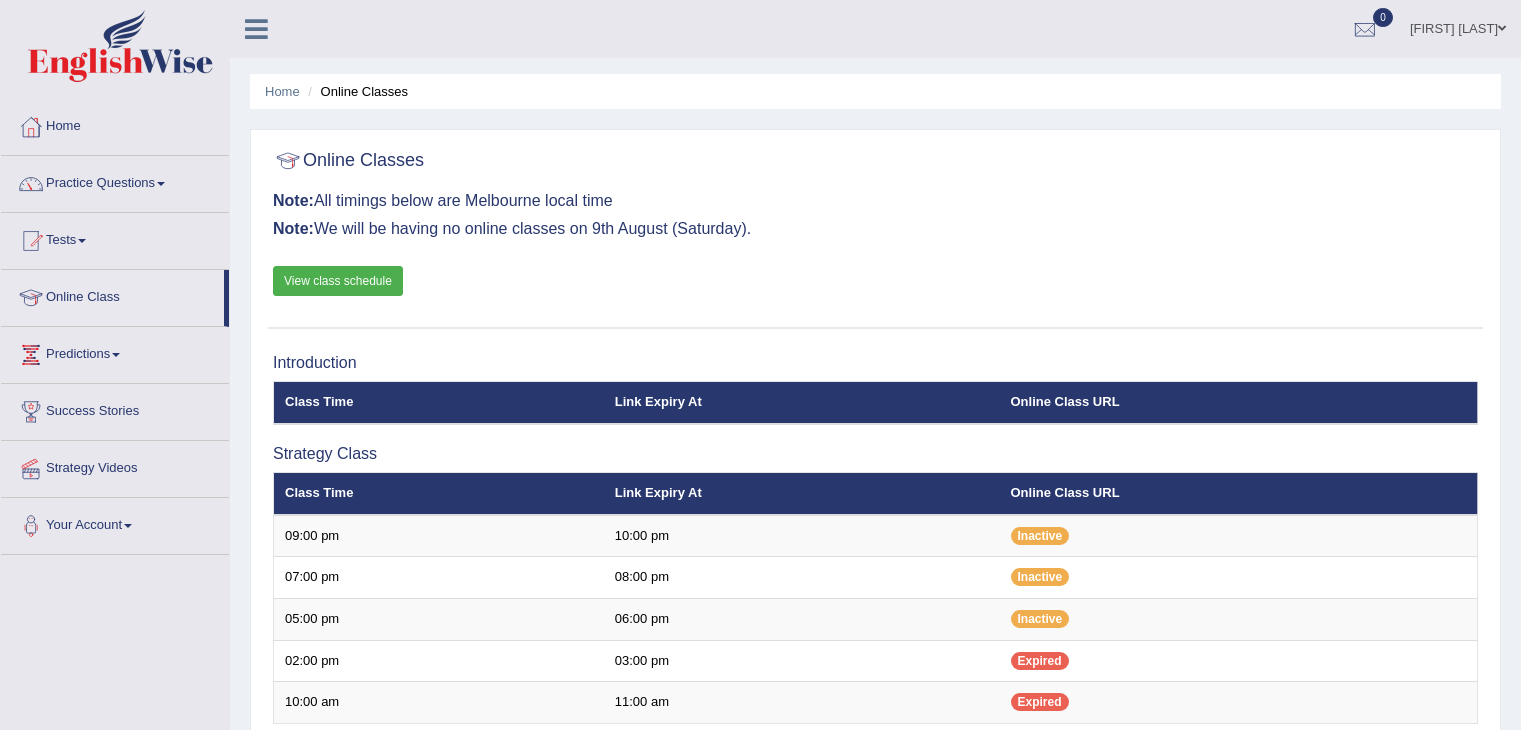 scroll, scrollTop: 0, scrollLeft: 0, axis: both 